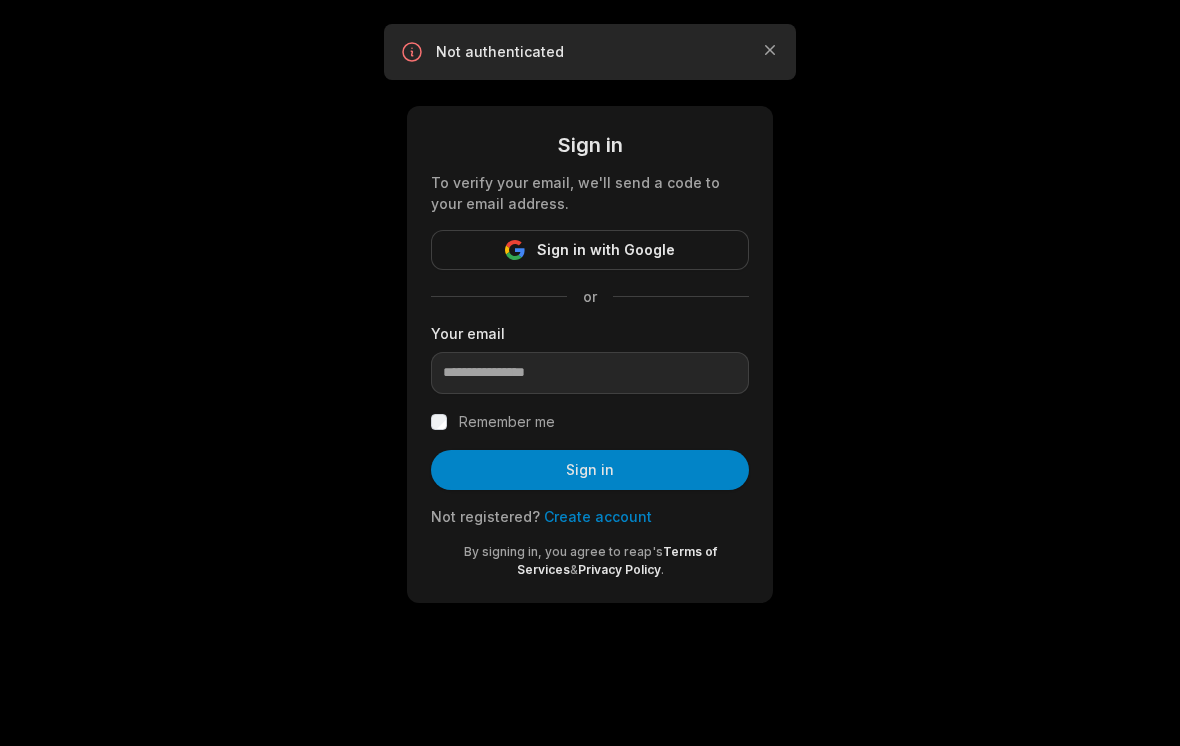 scroll, scrollTop: 0, scrollLeft: 0, axis: both 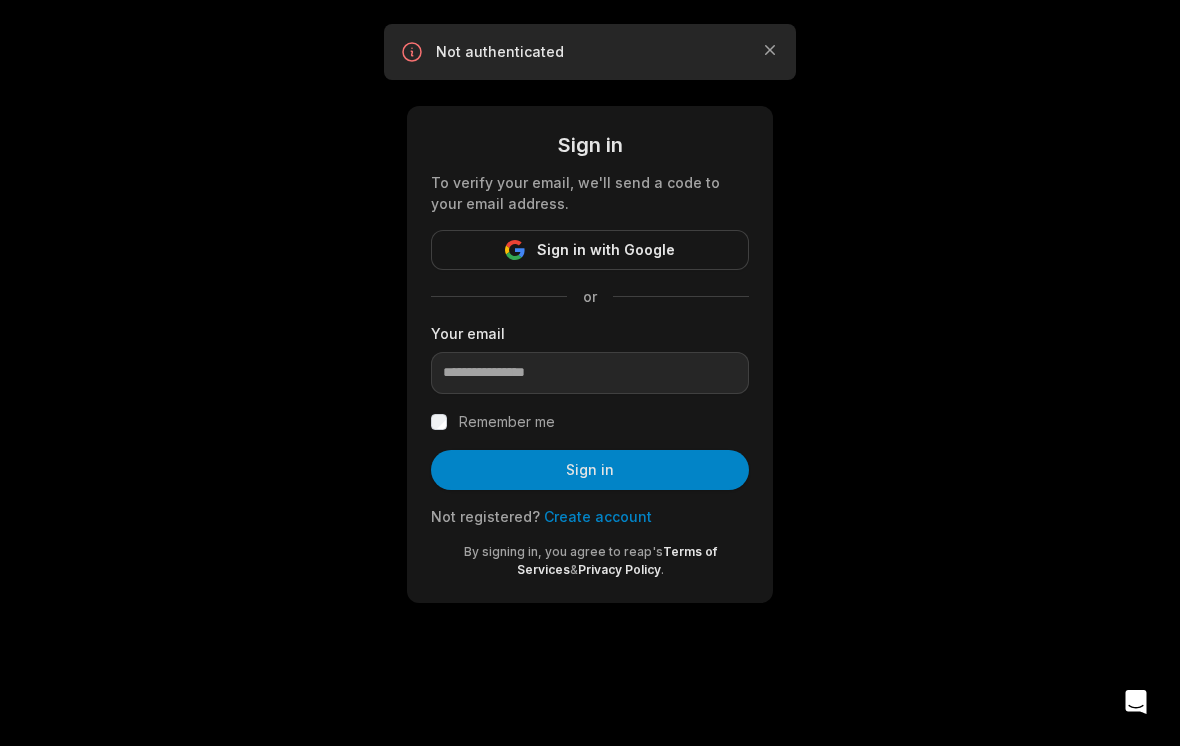 click on "Create account" at bounding box center [598, 516] 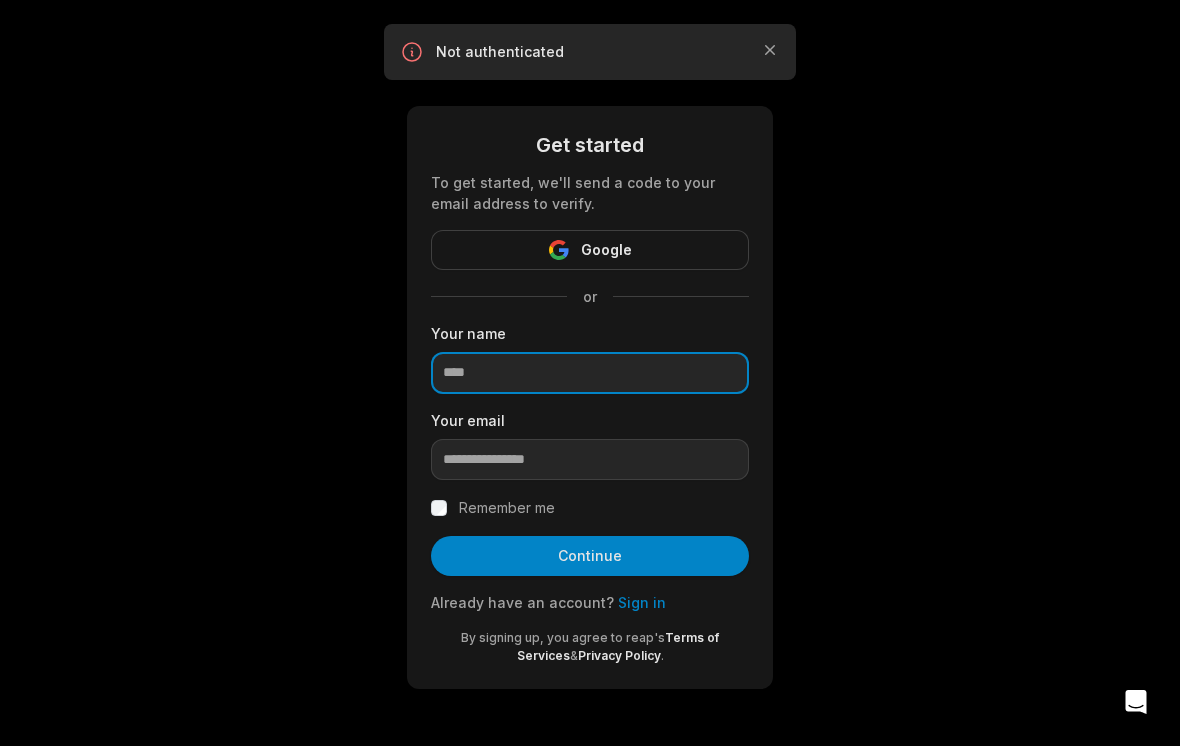 click at bounding box center [590, 373] 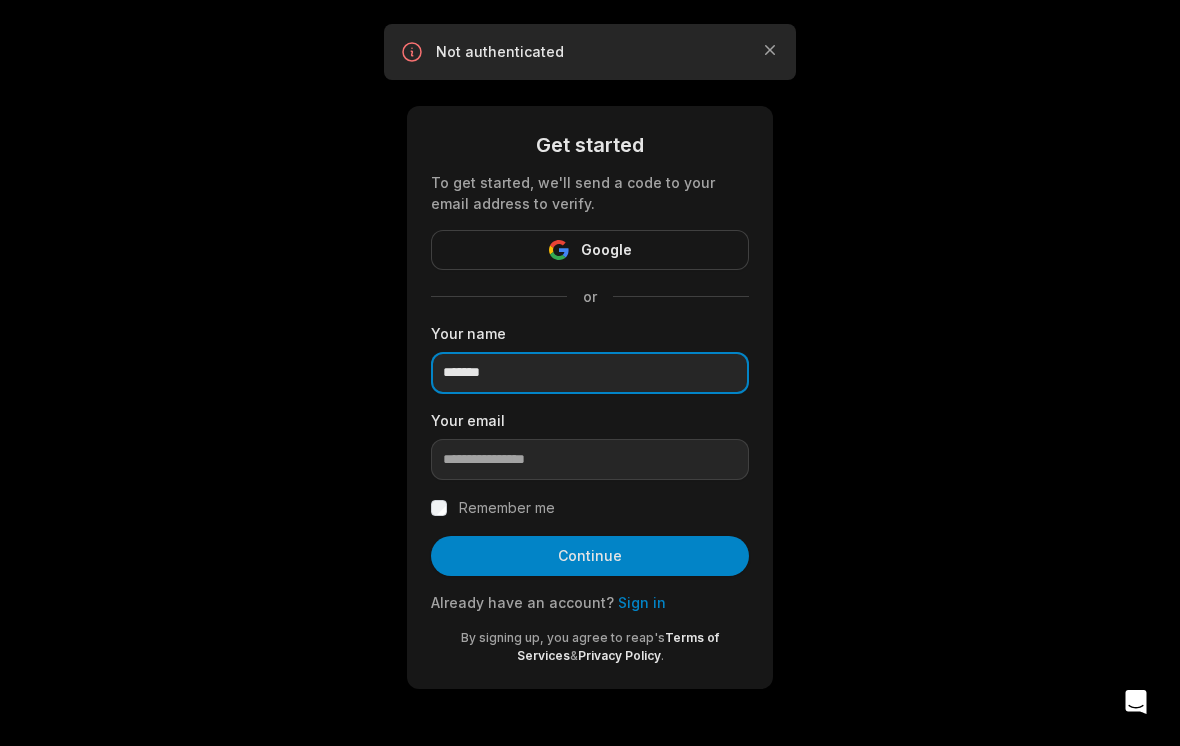 type on "*******" 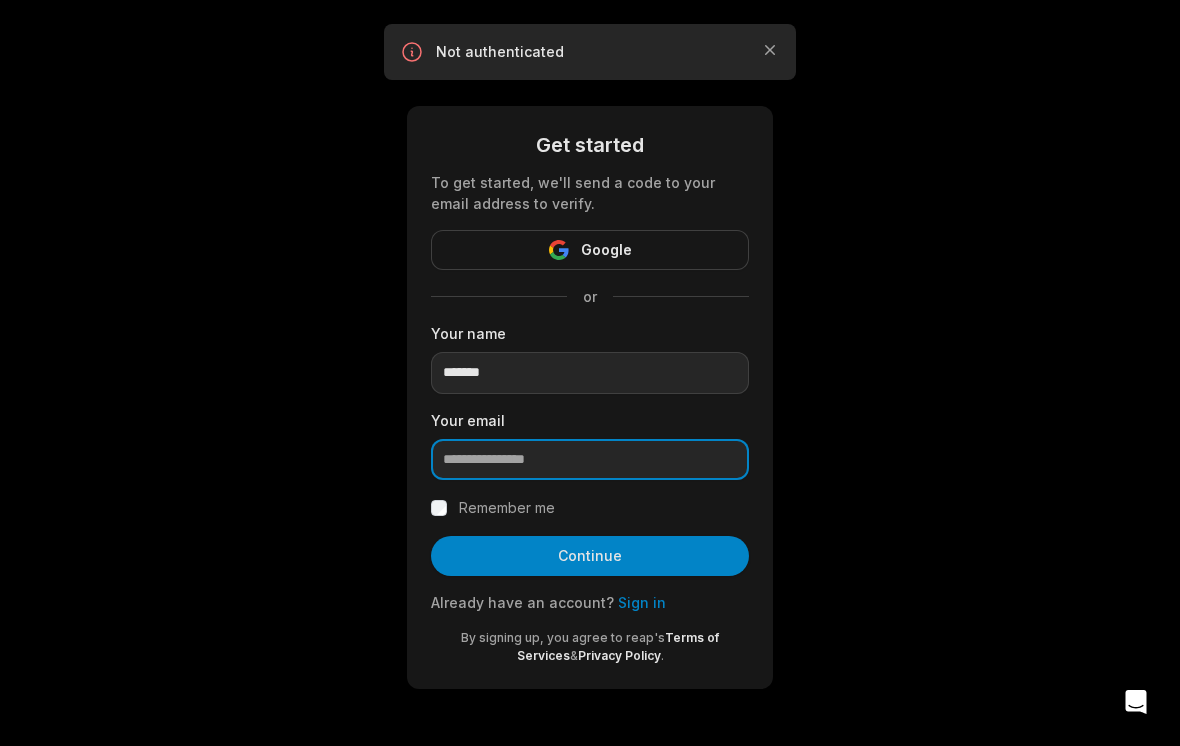 click at bounding box center (590, 460) 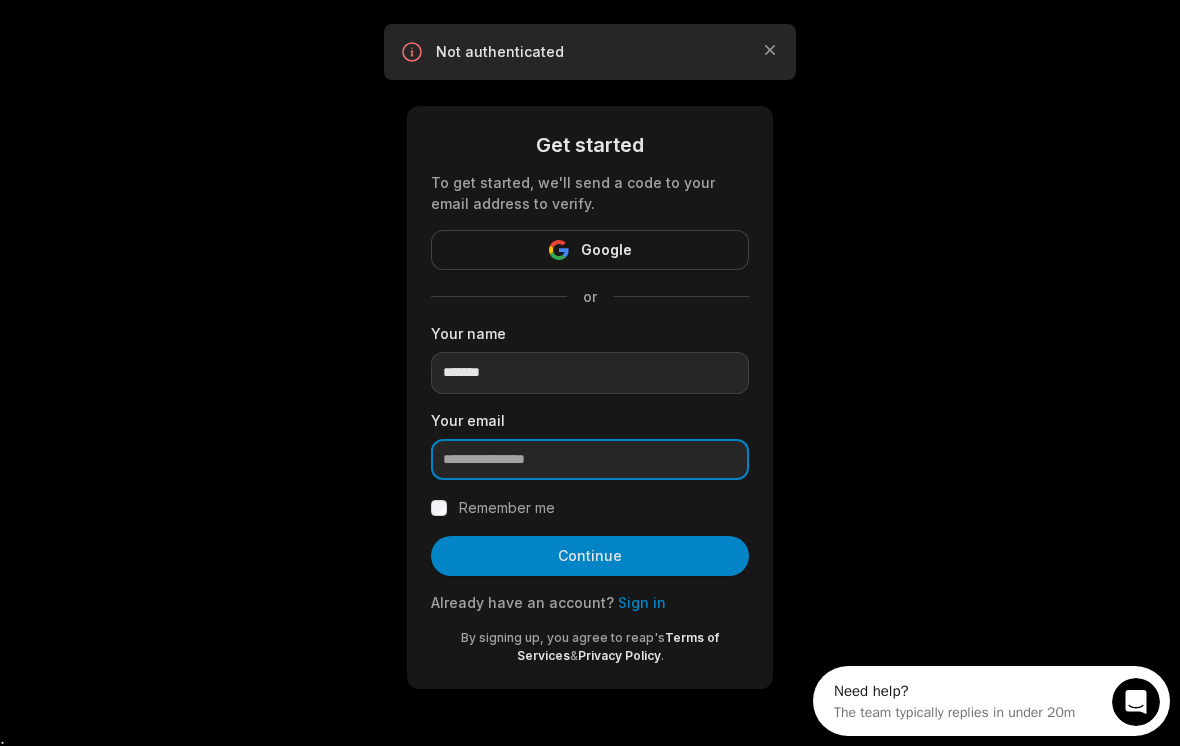scroll, scrollTop: 0, scrollLeft: 0, axis: both 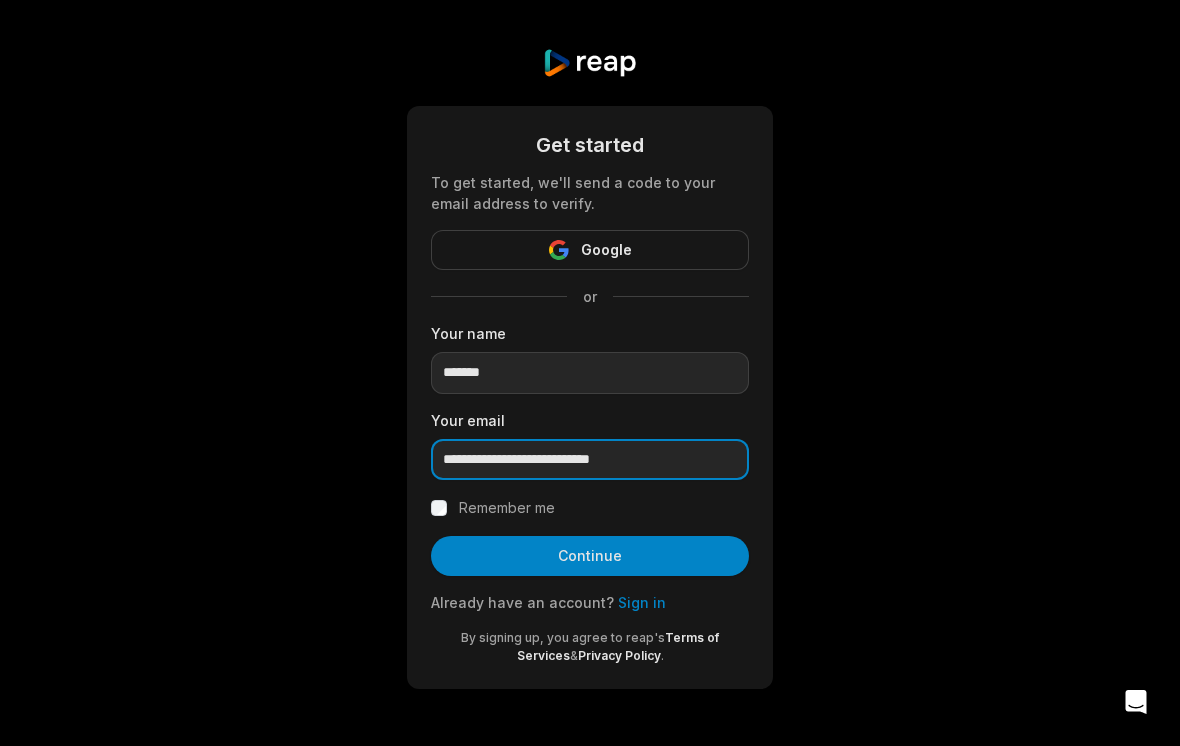 type on "**********" 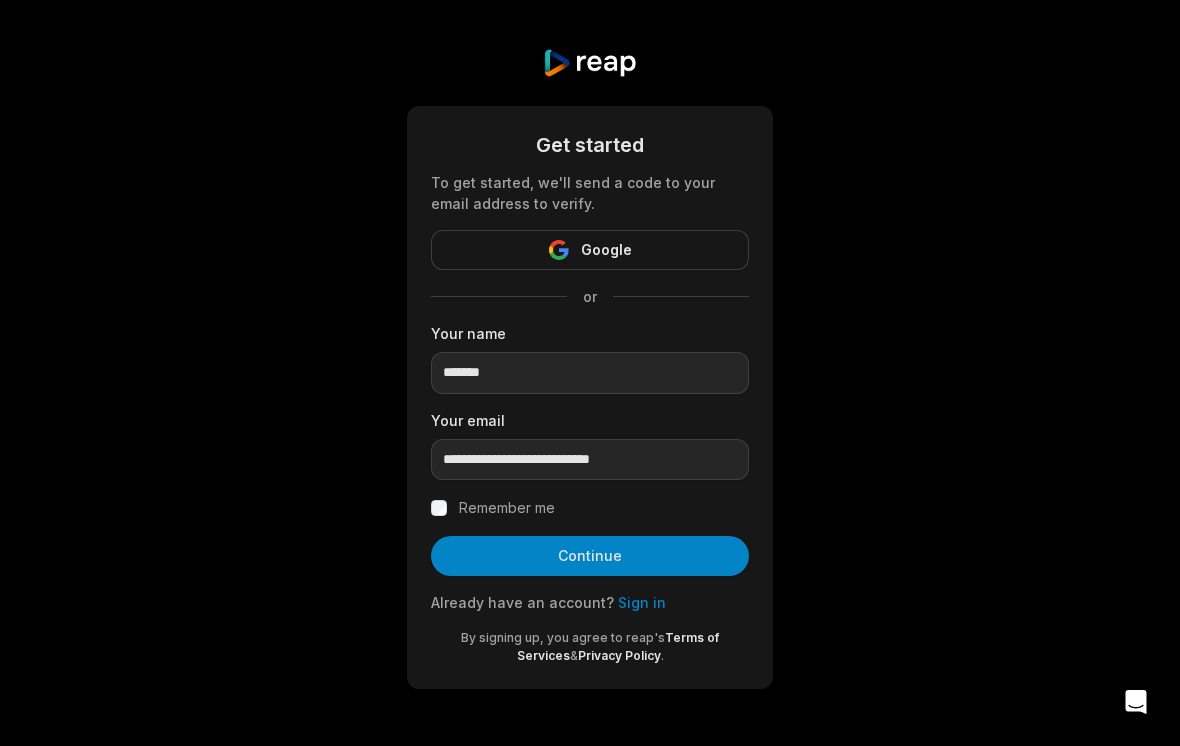 click on "Continue" at bounding box center [590, 556] 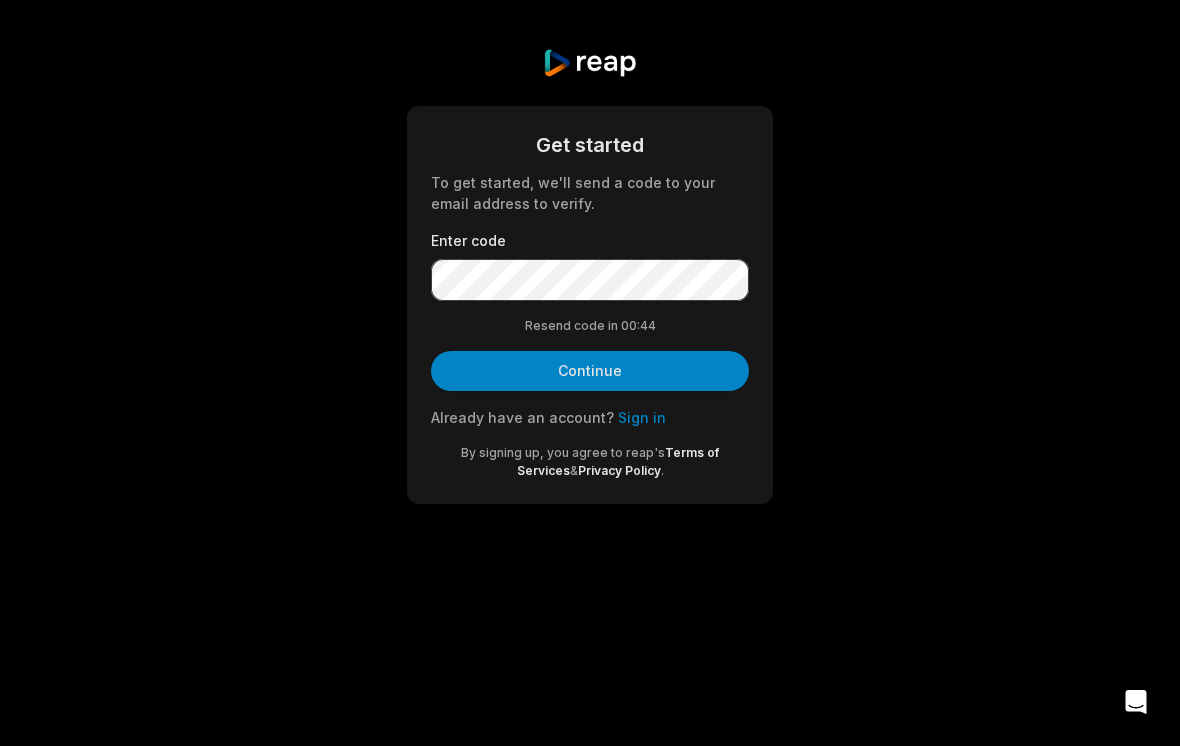 click on "Continue" at bounding box center (590, 371) 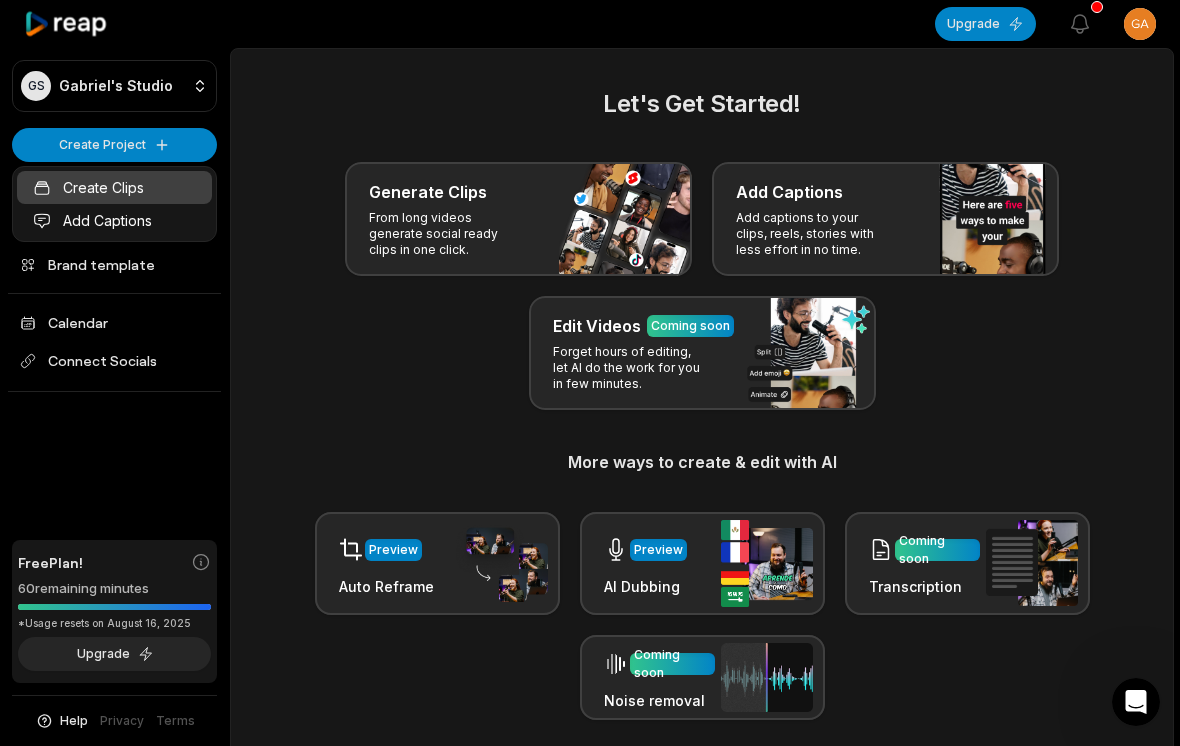click on "Create Clips" at bounding box center [114, 187] 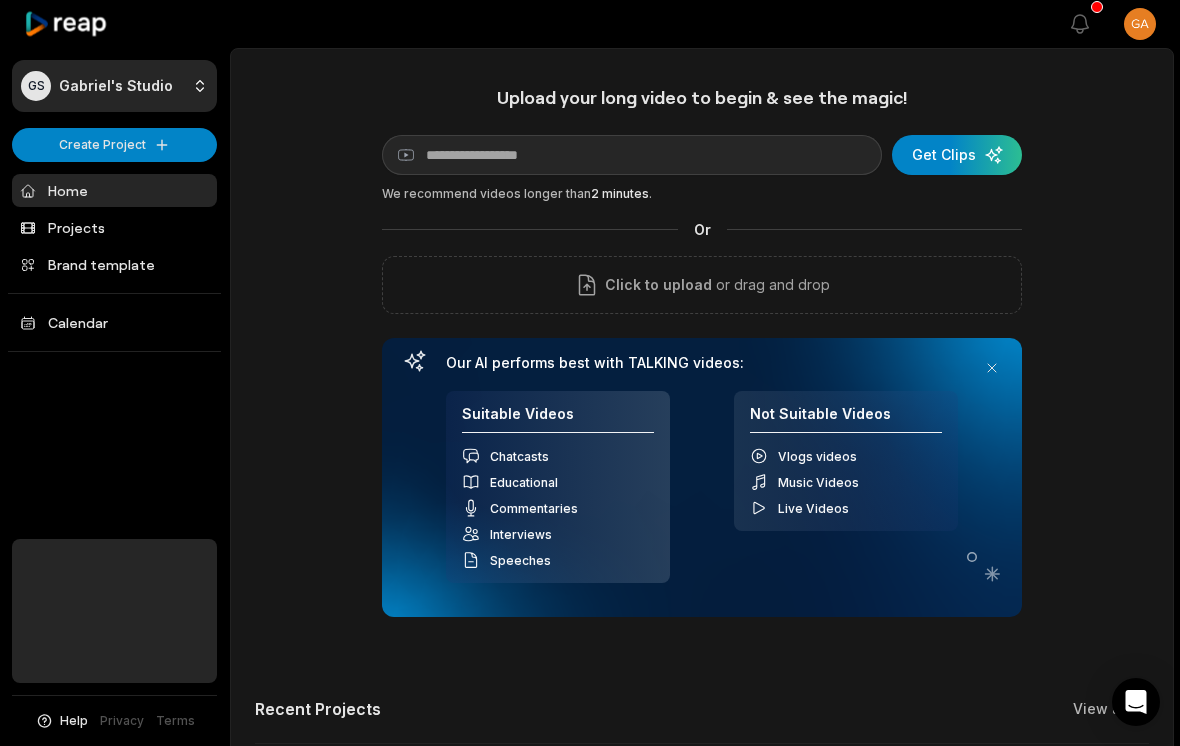 scroll, scrollTop: 0, scrollLeft: 0, axis: both 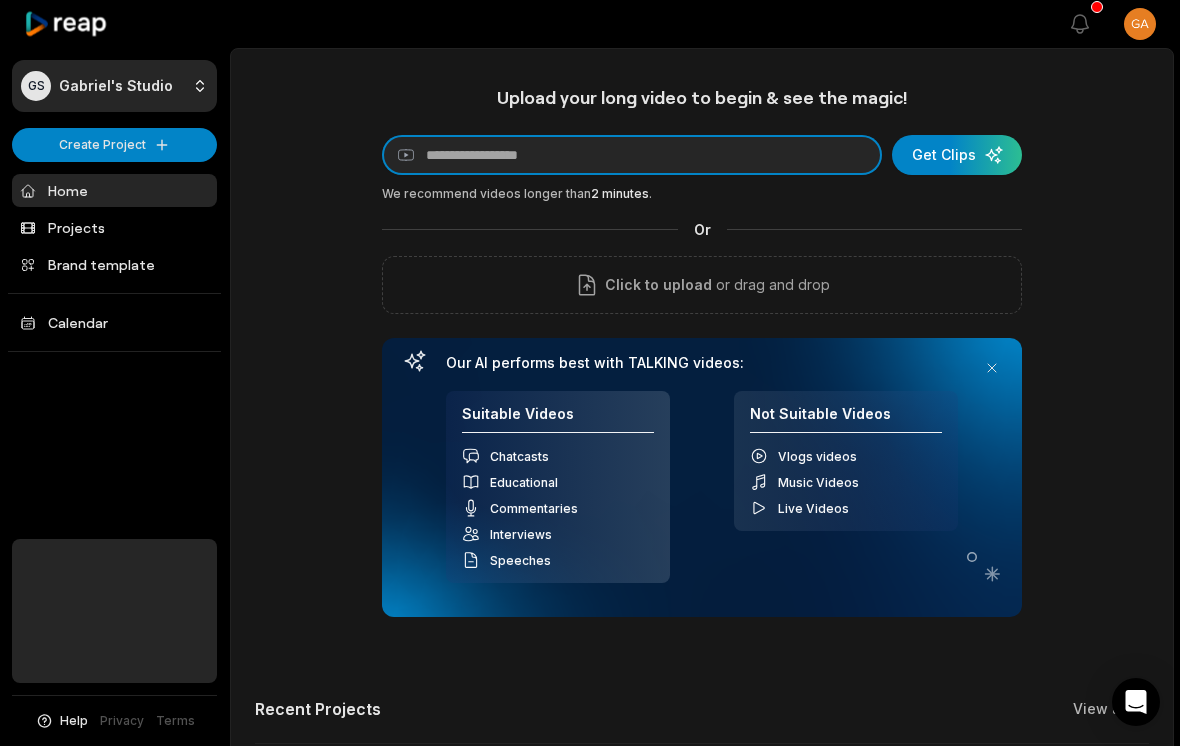 click at bounding box center [632, 155] 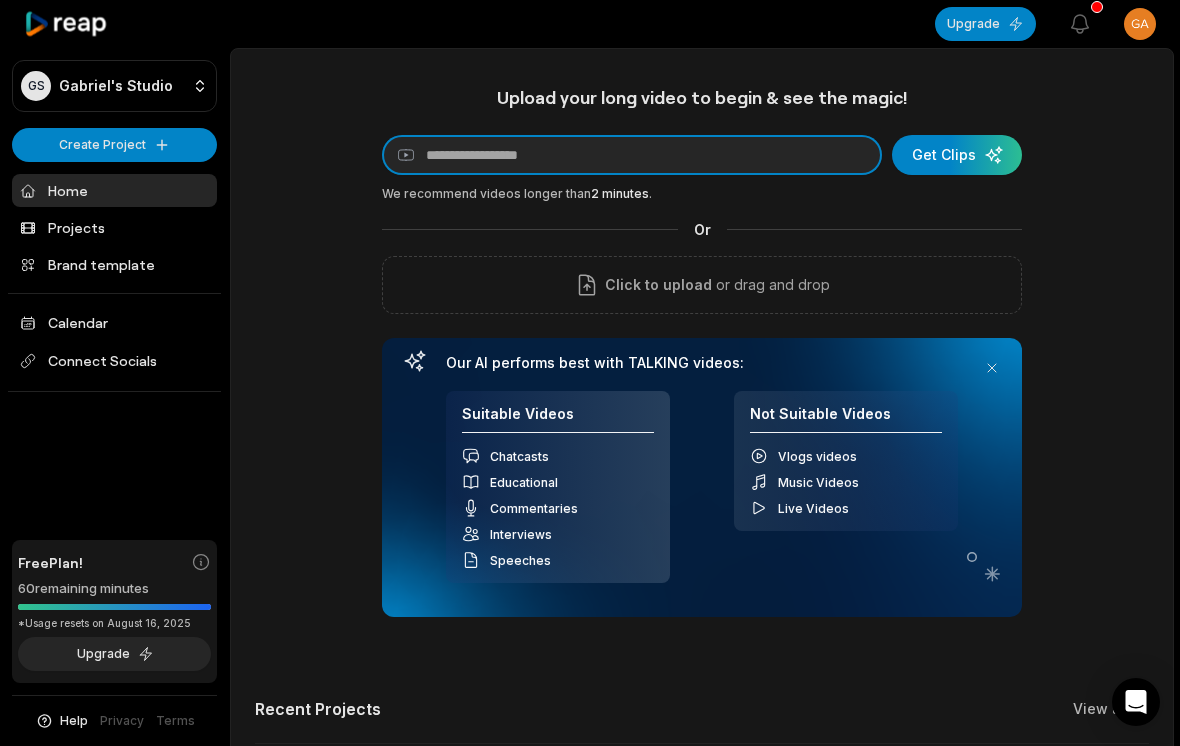 click at bounding box center (632, 155) 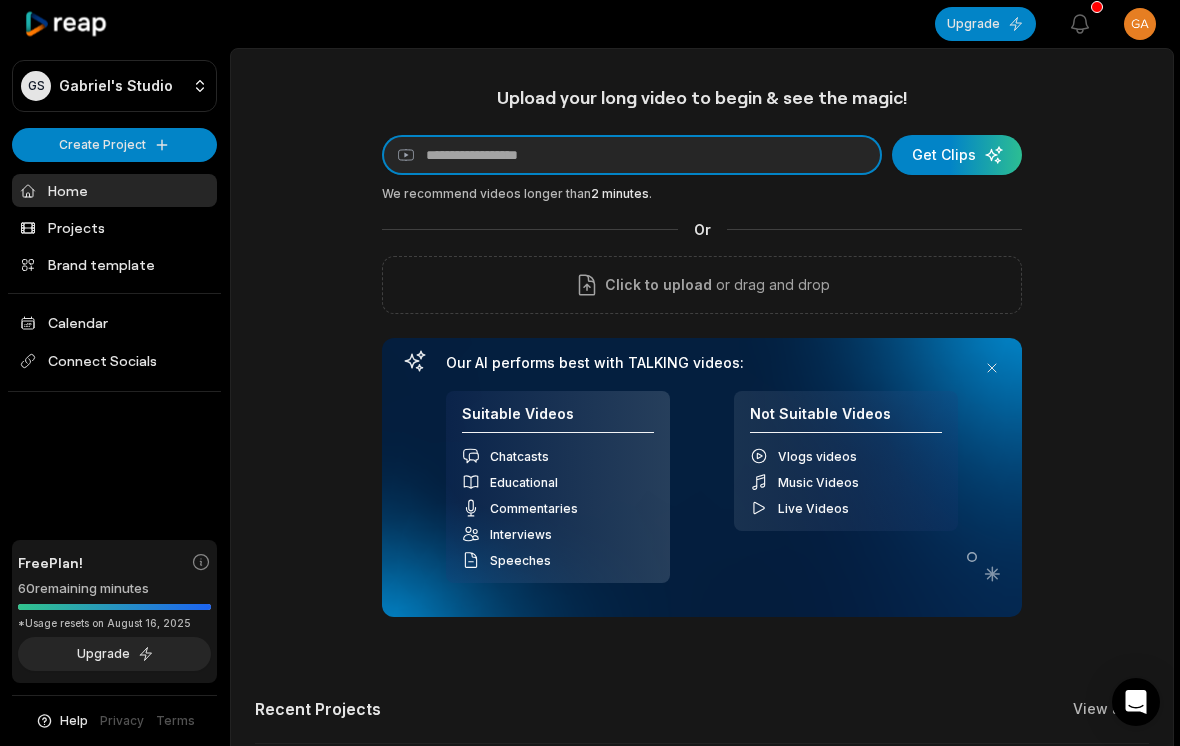 paste on "**********" 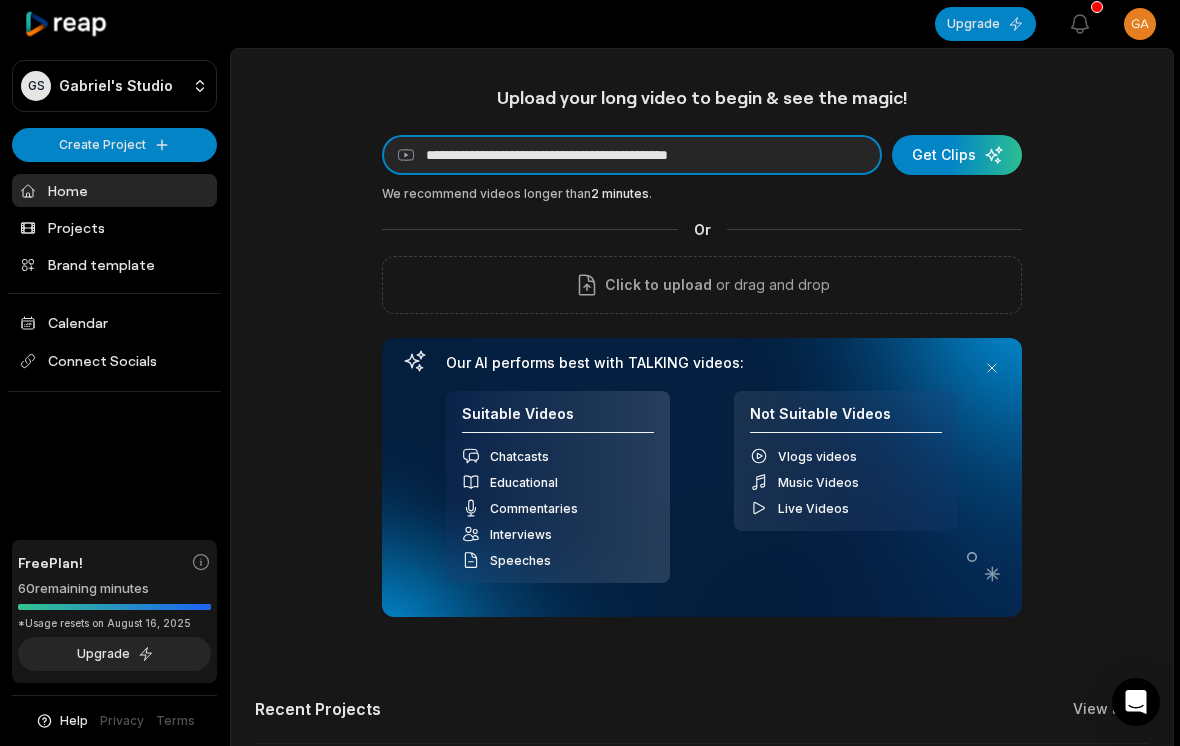 type on "**********" 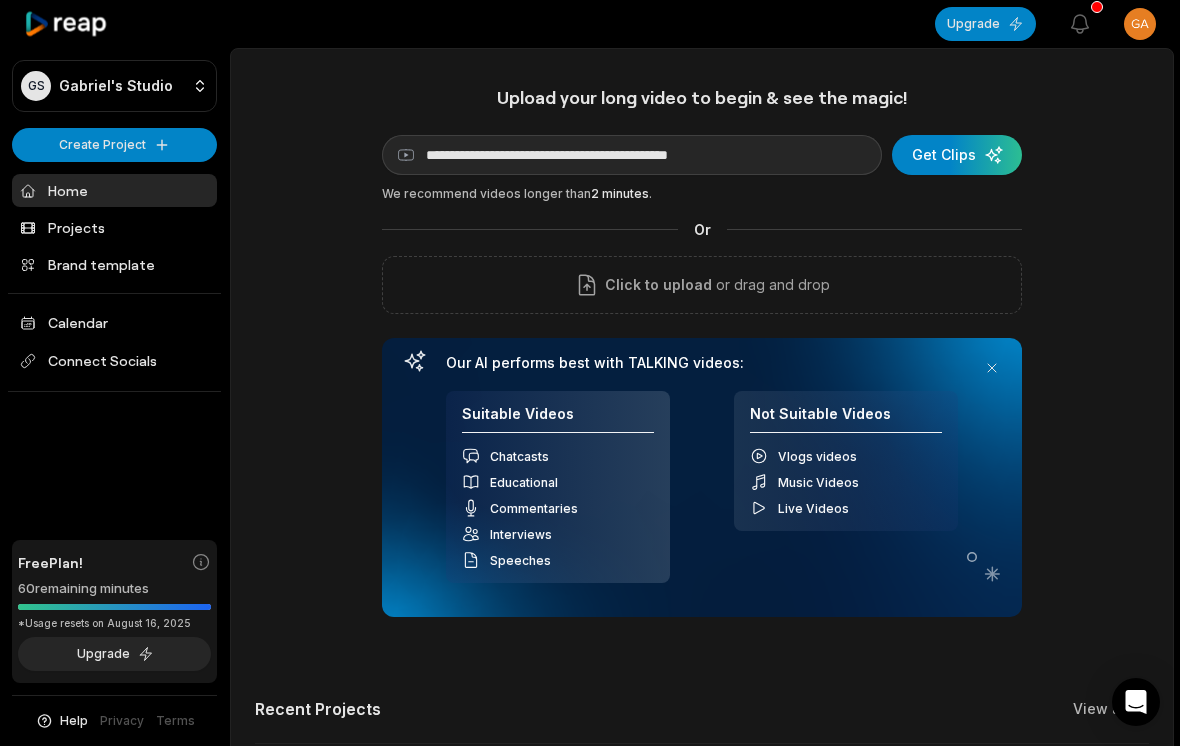 click at bounding box center [957, 155] 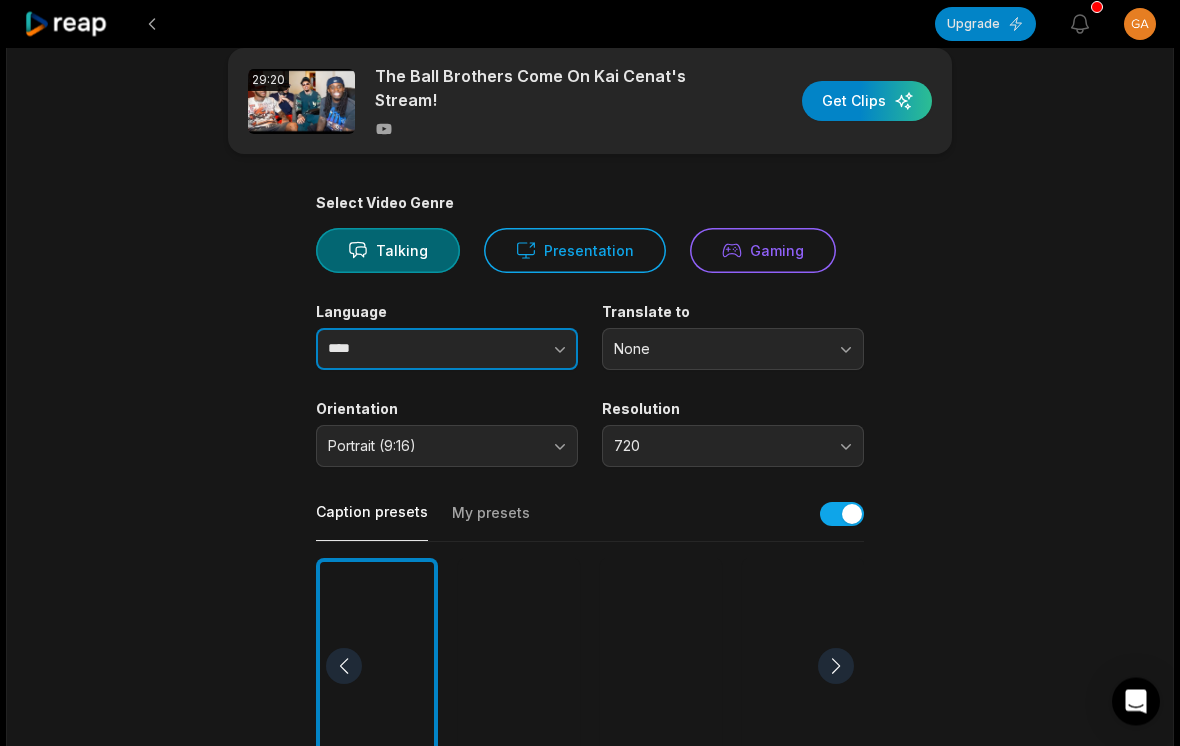 click on "****" at bounding box center [447, 350] 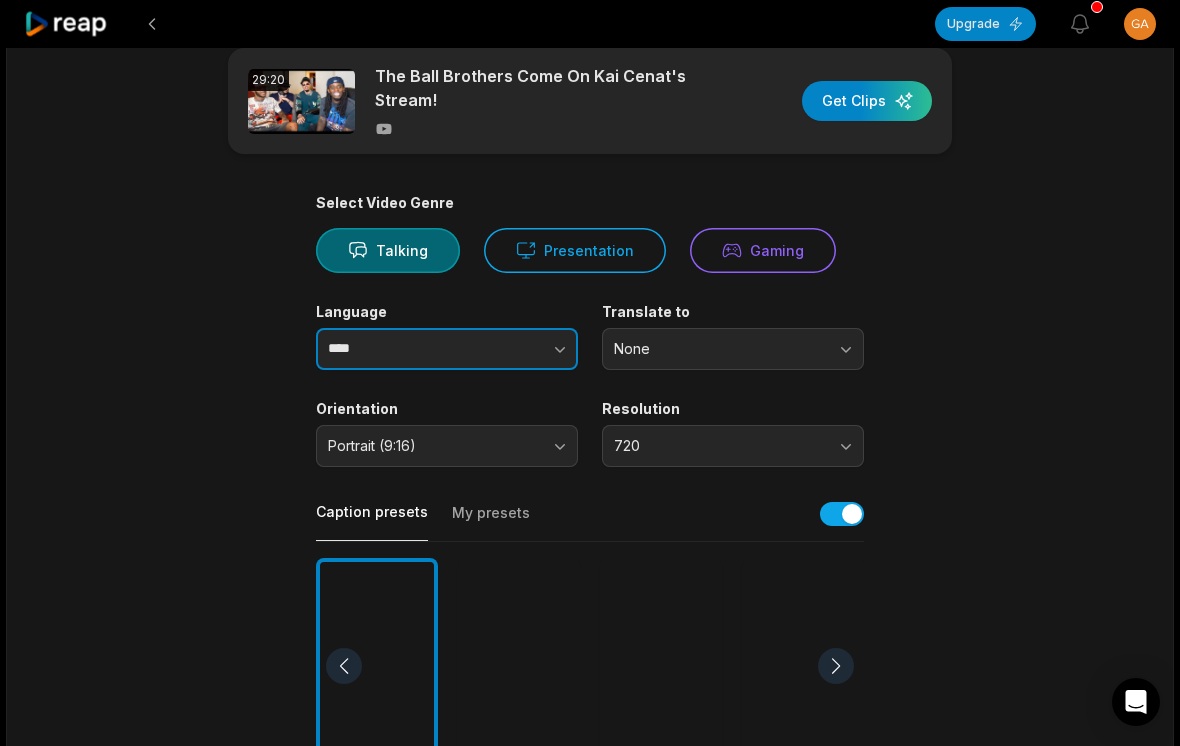 scroll, scrollTop: 32, scrollLeft: 0, axis: vertical 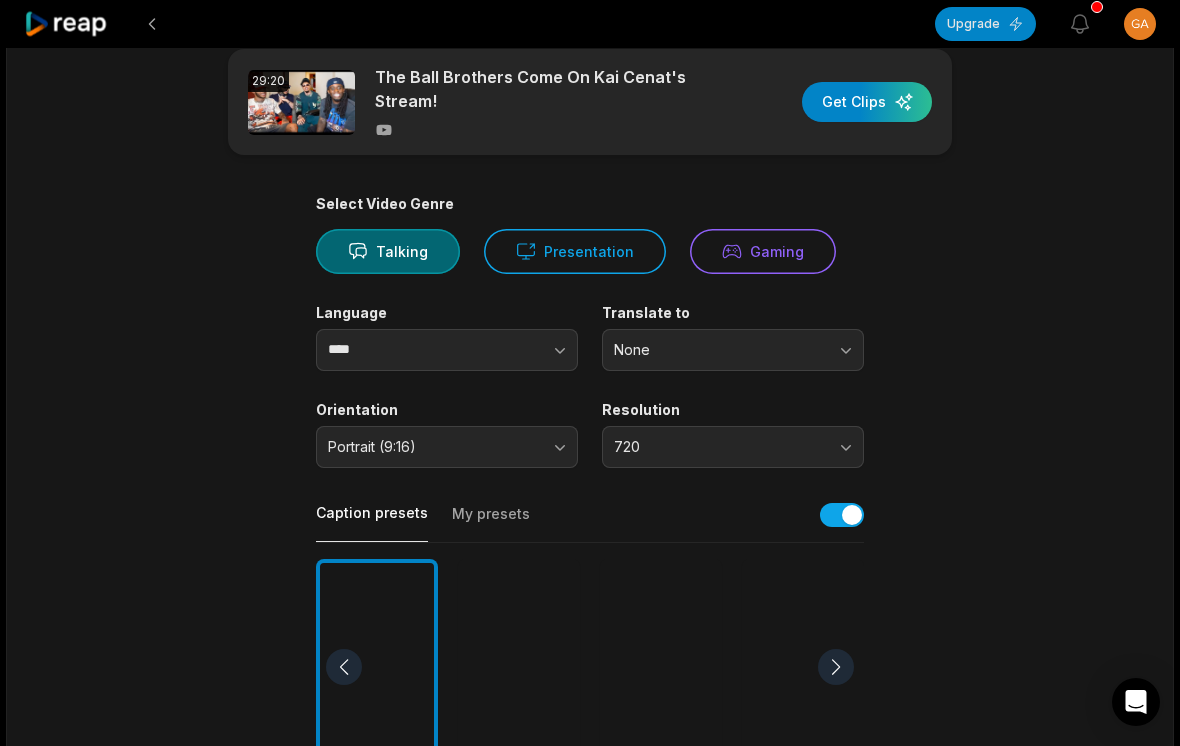 click on "29:20 The Ball Brothers Come On Kai Cenat's Stream! Get Clips Select Video Genre Talking Presentation Gaming Language **** Translate to None Orientation Portrait (9:16) Resolution 720 Caption presets My presets Deep Diver Popping Beasty YC Playdate Pet Zen More Presets Processing Time Frame 00:00 29:20 Auto Clip Length <30s 30s-60s 60s-90s 90s-3min Clip Topics (optional) Add specific topics that you want AI to clip from the video." at bounding box center (590, 661) 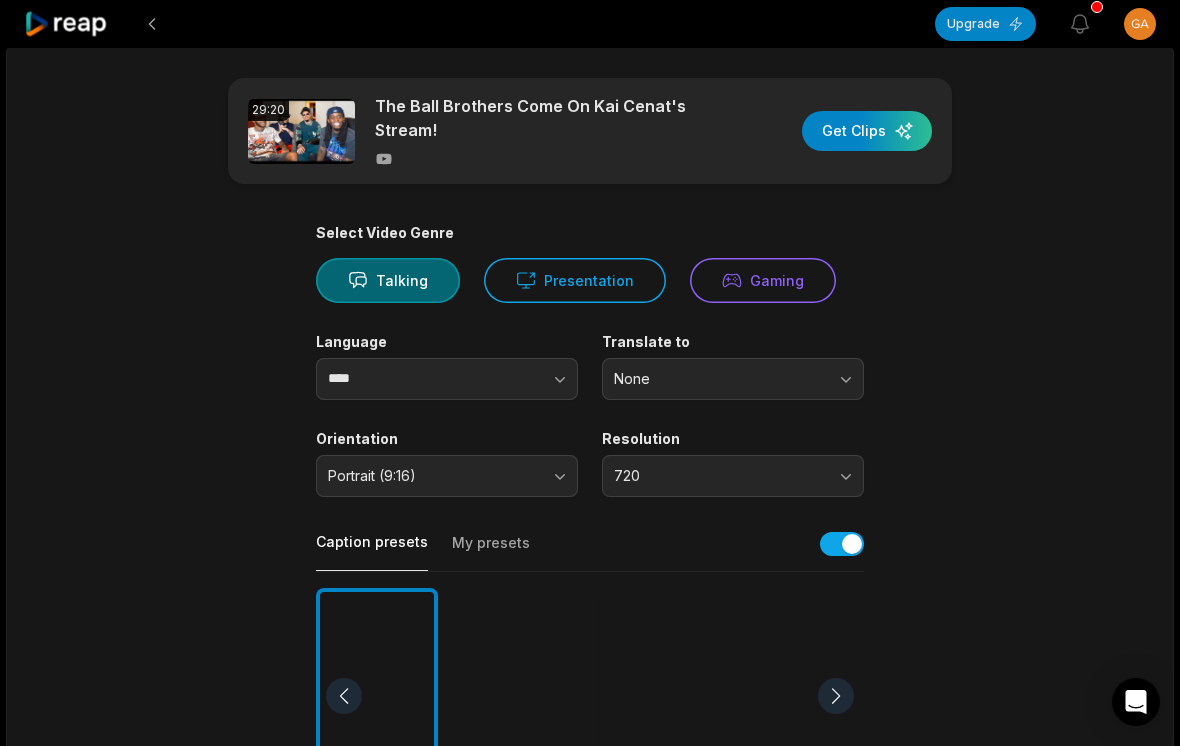 scroll, scrollTop: 0, scrollLeft: 0, axis: both 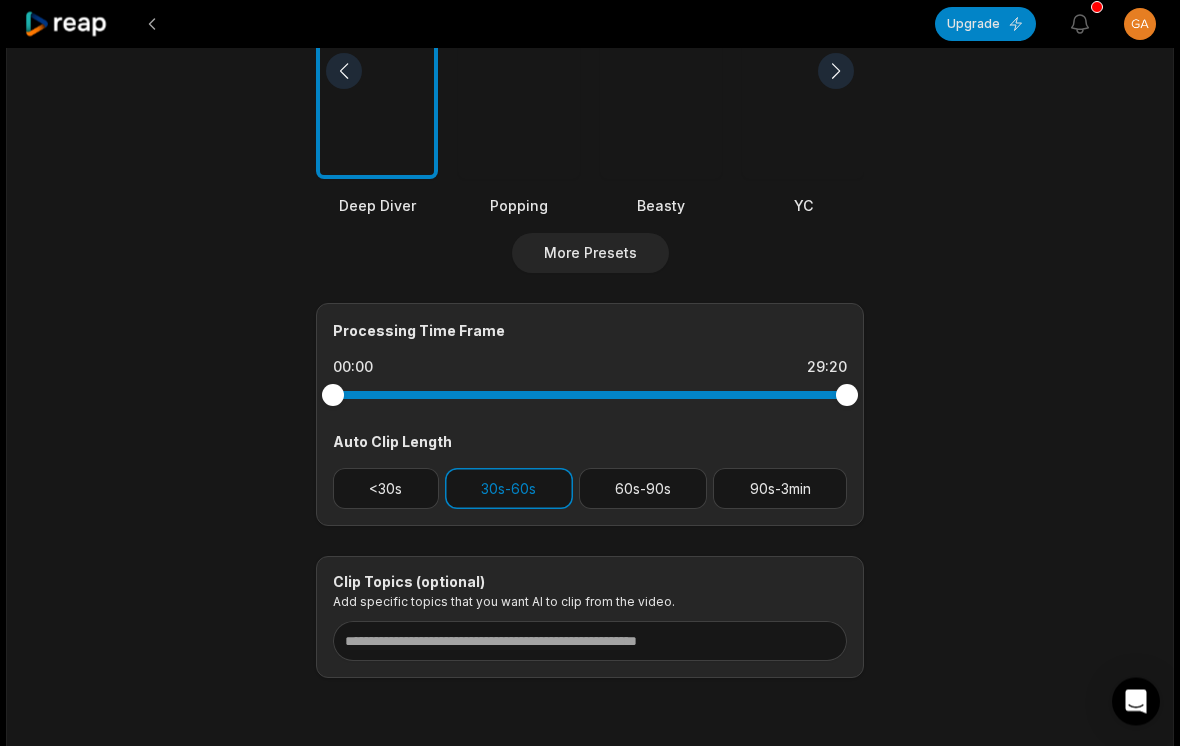 click on "90s-3min" at bounding box center (780, 489) 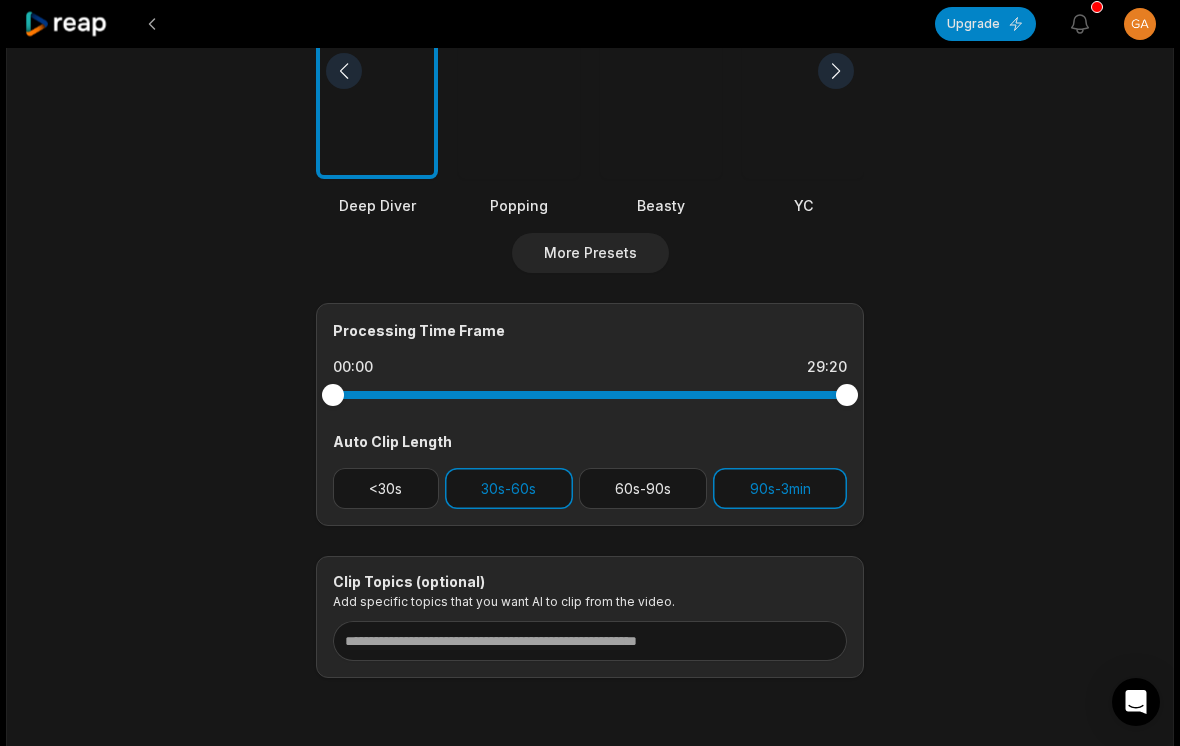 click on "90s-3min" at bounding box center (780, 488) 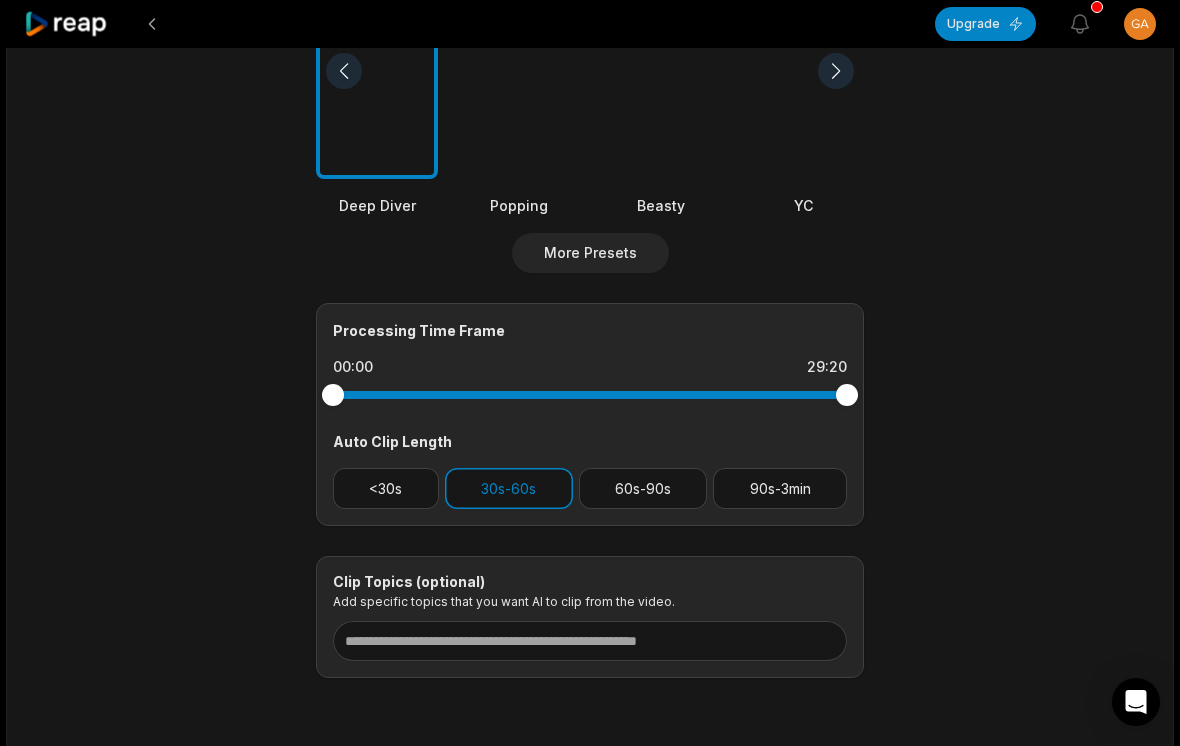 click on "30s-60s" at bounding box center (509, 488) 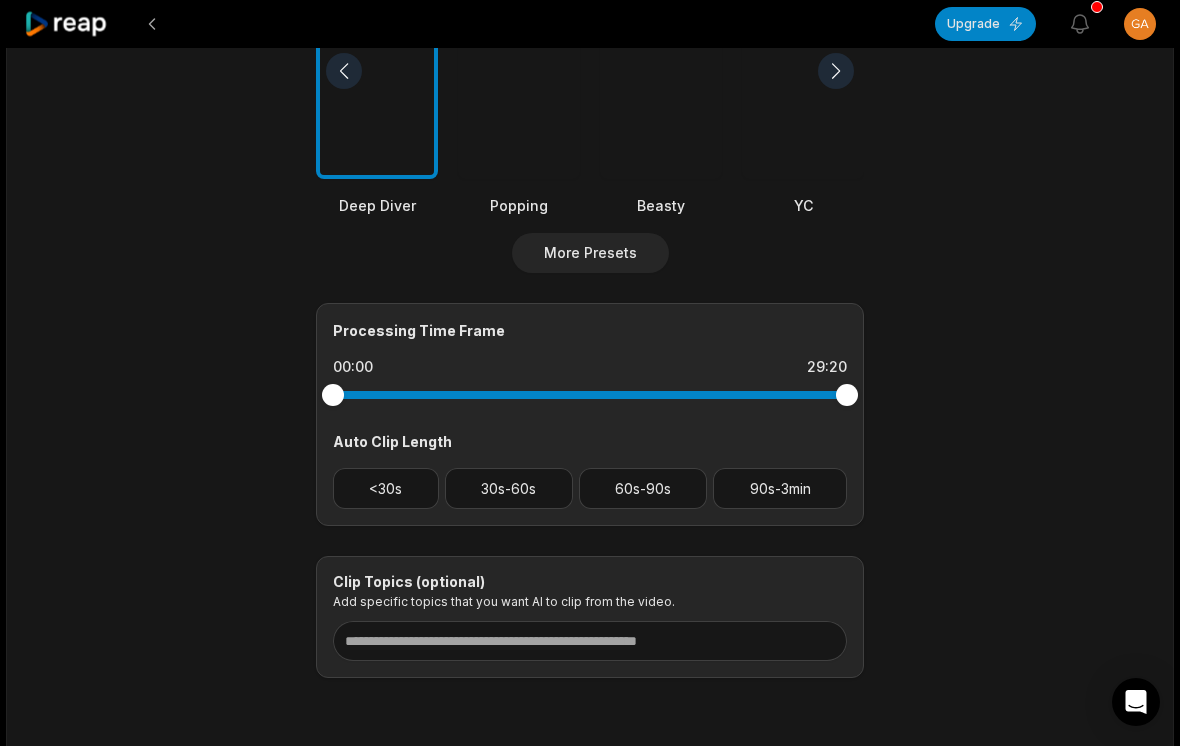 click on "90s-3min" at bounding box center (780, 488) 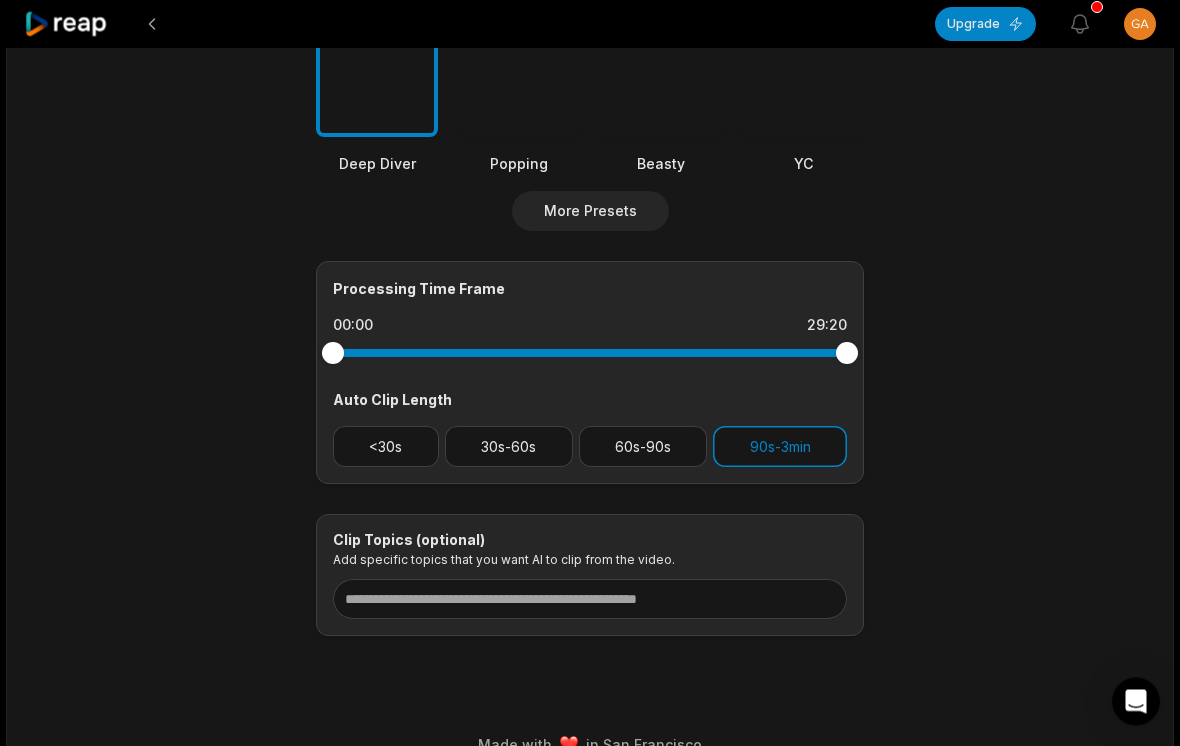 scroll, scrollTop: 669, scrollLeft: 0, axis: vertical 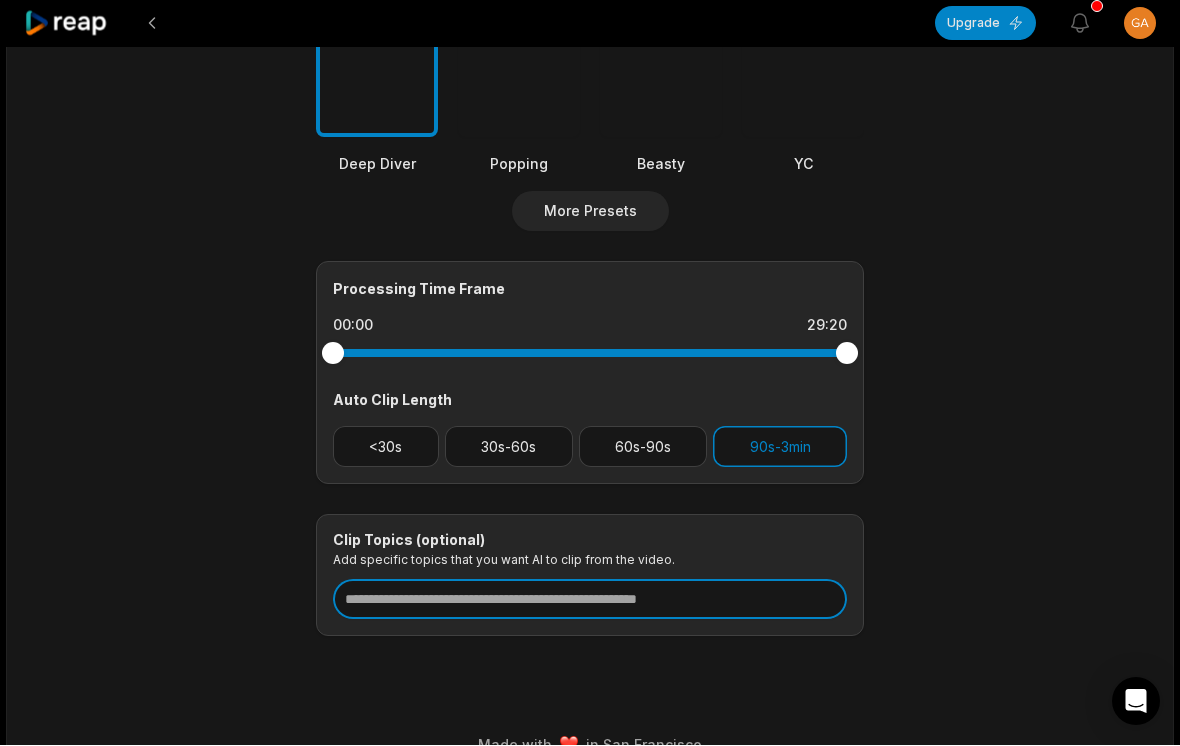 click at bounding box center (590, 600) 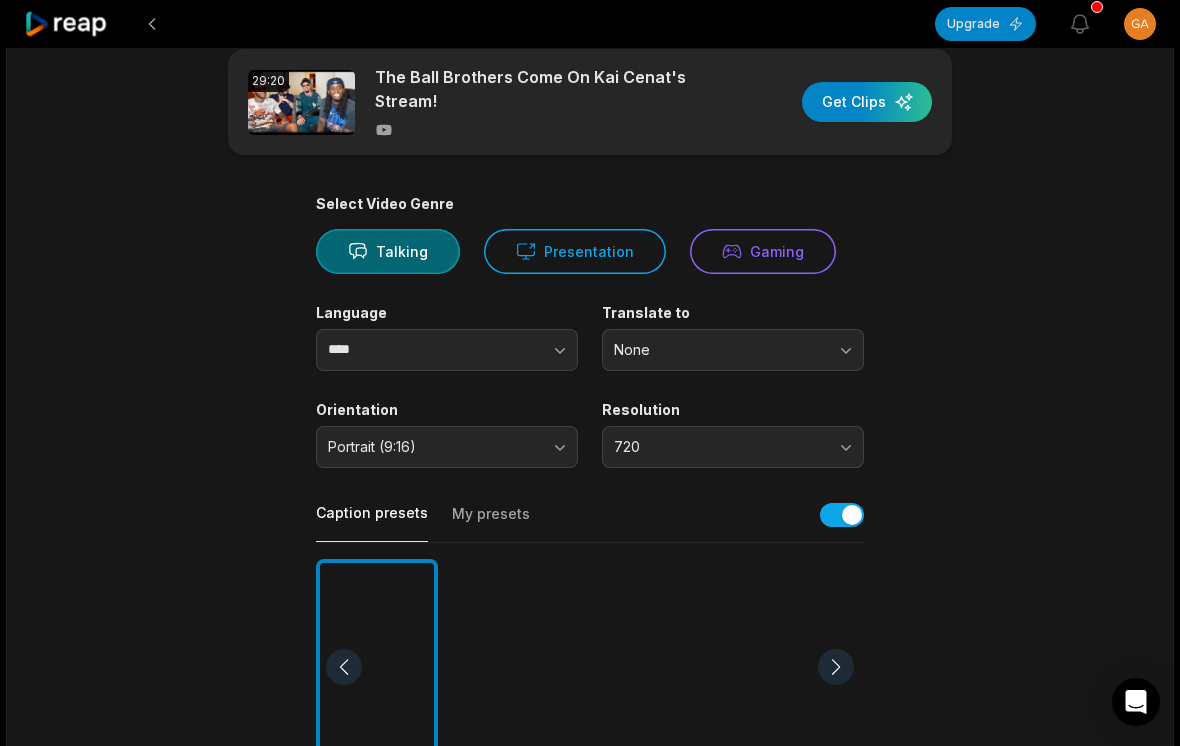 scroll, scrollTop: 0, scrollLeft: 0, axis: both 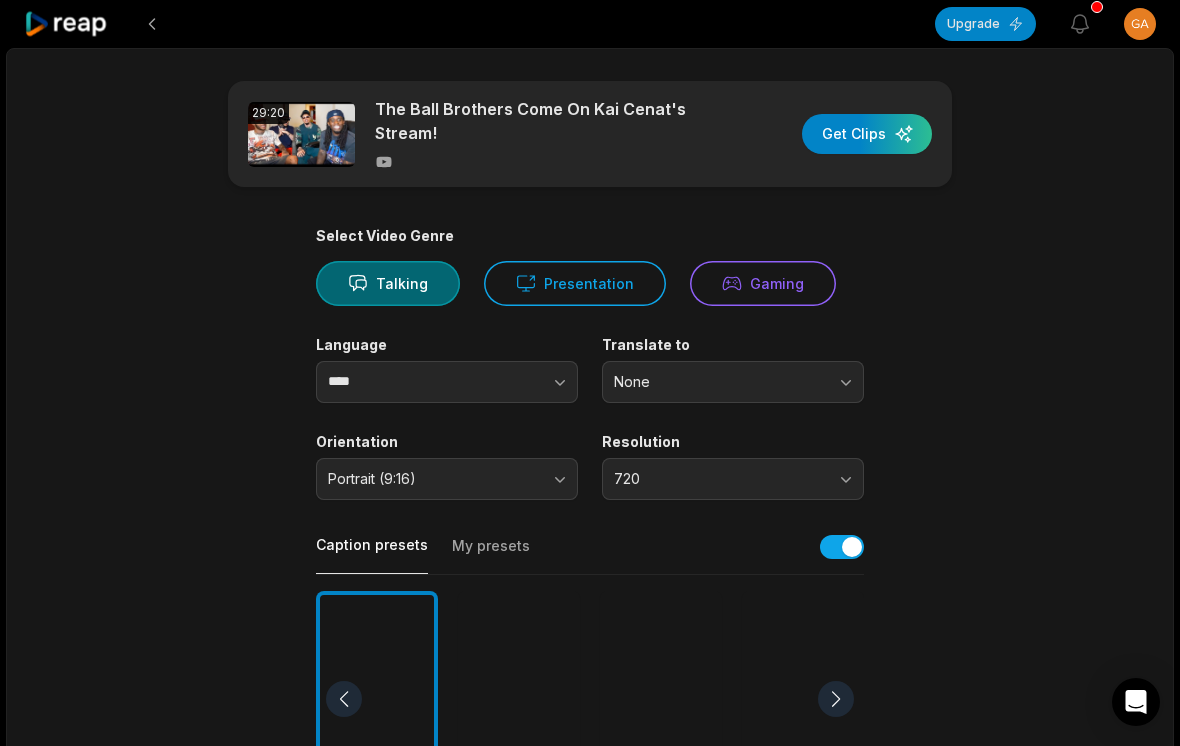 type on "**********" 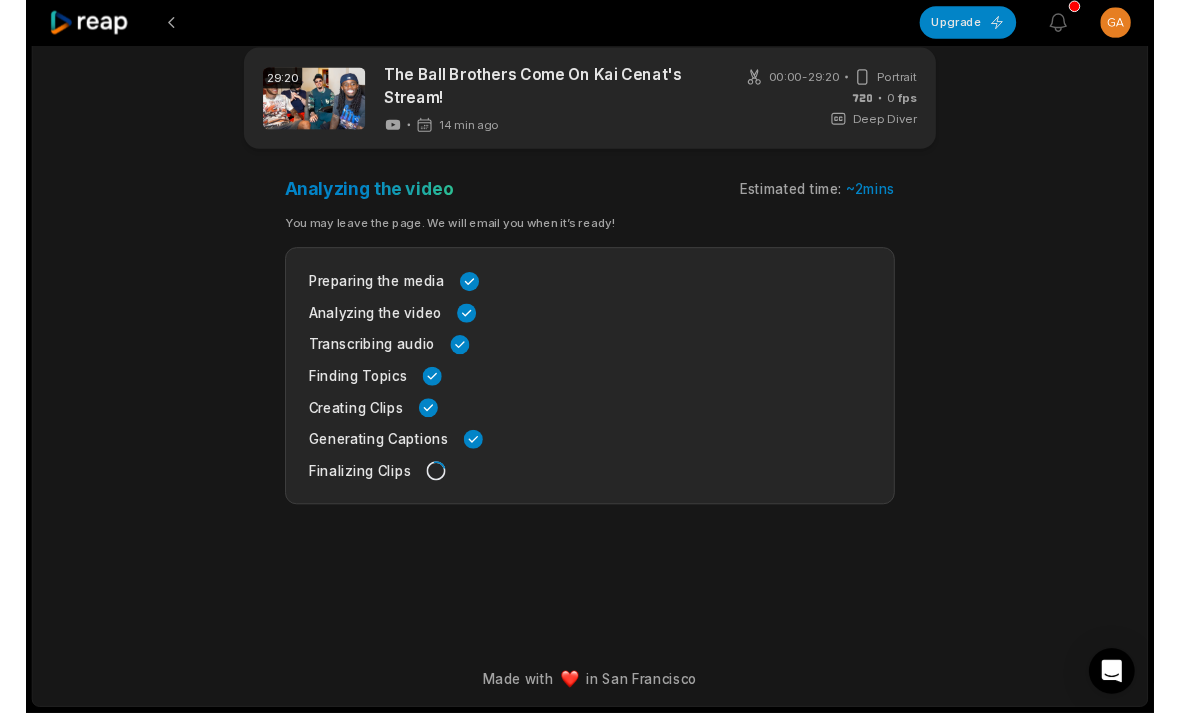 scroll, scrollTop: 64, scrollLeft: 0, axis: vertical 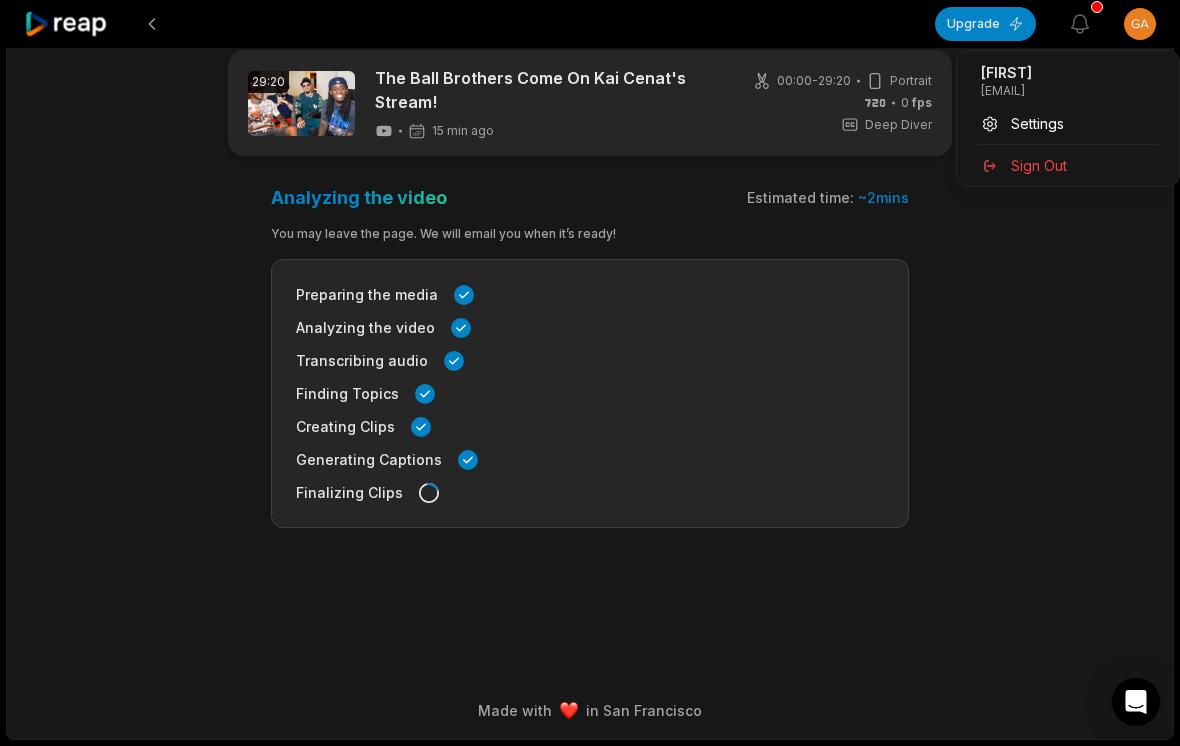 click on "Upgrade View notifications Open user menu 29:20 The Ball Brothers Come On Kai Cenat's Stream! 15 min ago 00:00  -  29:20 Portrait 0   fps Deep Diver Analyzing the video Estimated time:   ~ 2  mins You may leave the page. We will email you when it’s ready! Preparing the media Analyzing the video Transcribing audio Finding Topics Creating Clips Generating Captions Finalizing Clips Made with   in San Francisco
Gabriel gabrielgaribaygr33n@gmail.com Settings Sign Out" at bounding box center (590, 342) 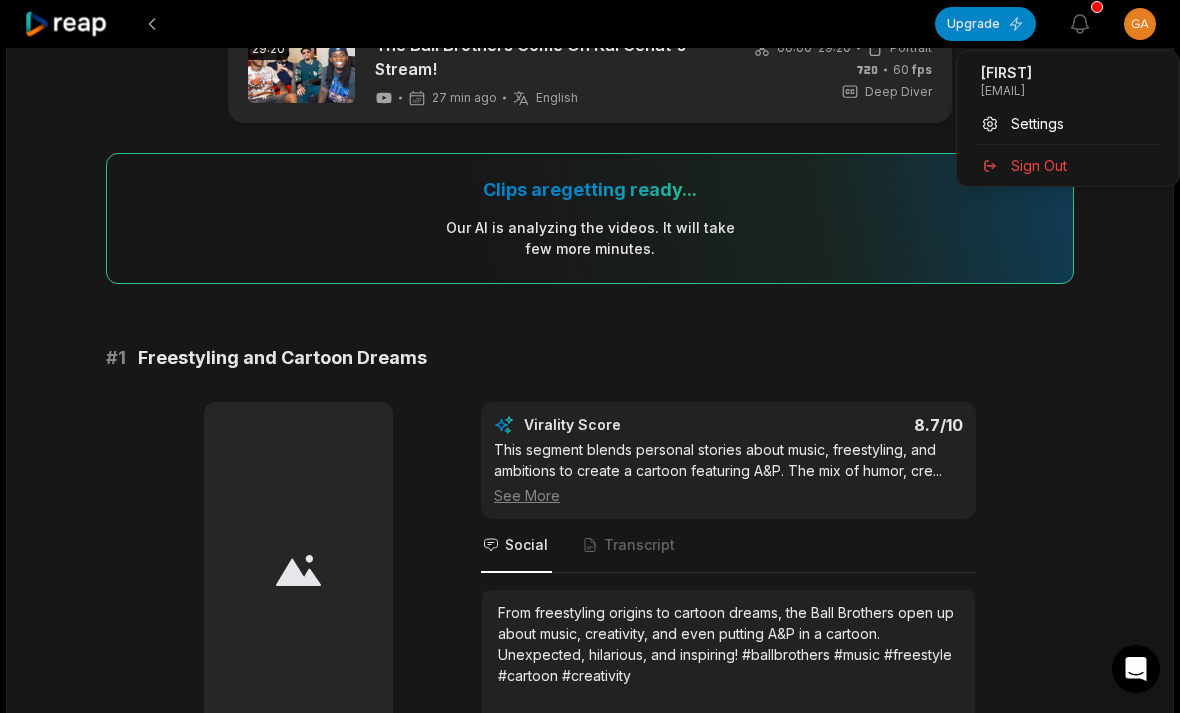 click on "Upgrade View notifications Open user menu 29:20 The Ball Brothers Come On Kai Cenat's Stream! 27 min ago English en 00:00  -  29:20 Portrait 60   fps Deep Diver Clips are  getting ready... Our AI is analyzing the video s . It will take few more minutes. # 1 Freestyling and Cartoon Dreams Edit Virality Score 8.7 /10 This segment blends personal stories about music, freestyling, and ambitions to create a cartoon featuring A&P. The mix of humor, cre ...   See More Social Transcript From freestyling origins to cartoon dreams, the Ball Brothers open up about music, creativity, and even putting A&P in a cartoon. Unexpected, hilarious, and inspiring! #ballbrothers #music #freestyle #cartoon #creativity # 2 Freestyle, Snippets & Album Hype Edit Virality Score 8.6 /10 Music always draws attention, and this clip features live freestyling, unreleased snippets, and album hype. The anticipation, creativ ...   See More Social Transcript # 3 Would You Jump? Pool Dares & Bets Edit Virality Score 8.6 /10 ...   See More Social" at bounding box center (590, 292) 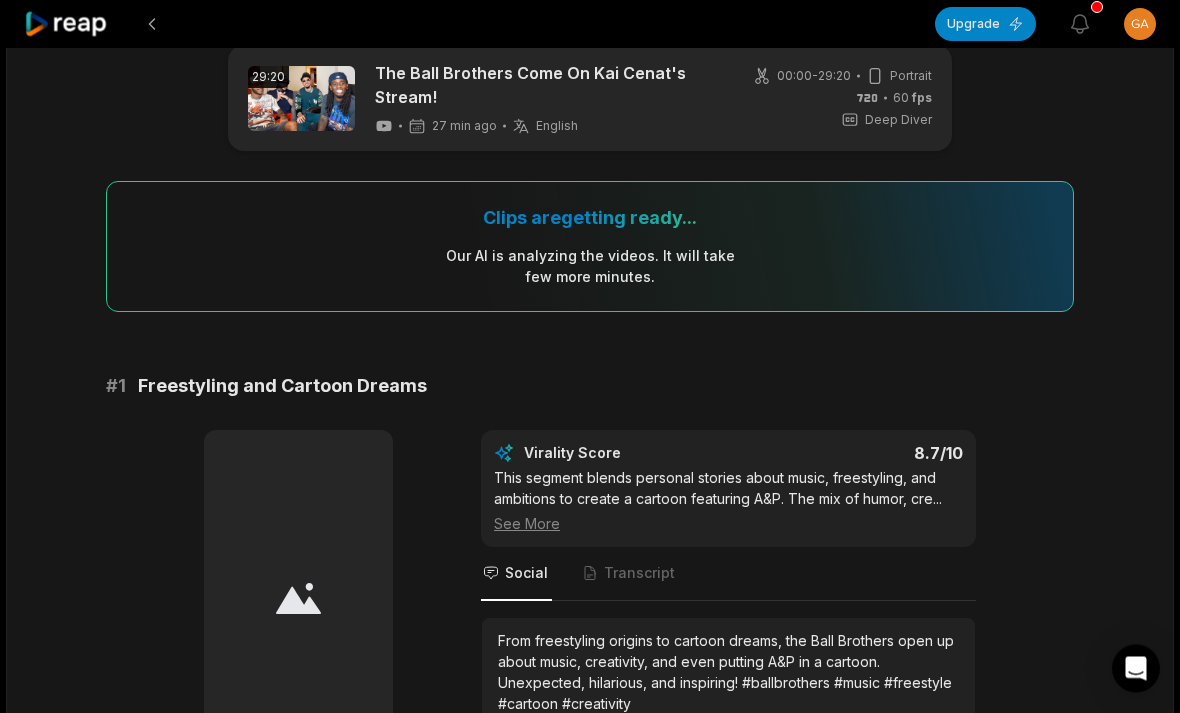 scroll, scrollTop: 0, scrollLeft: 0, axis: both 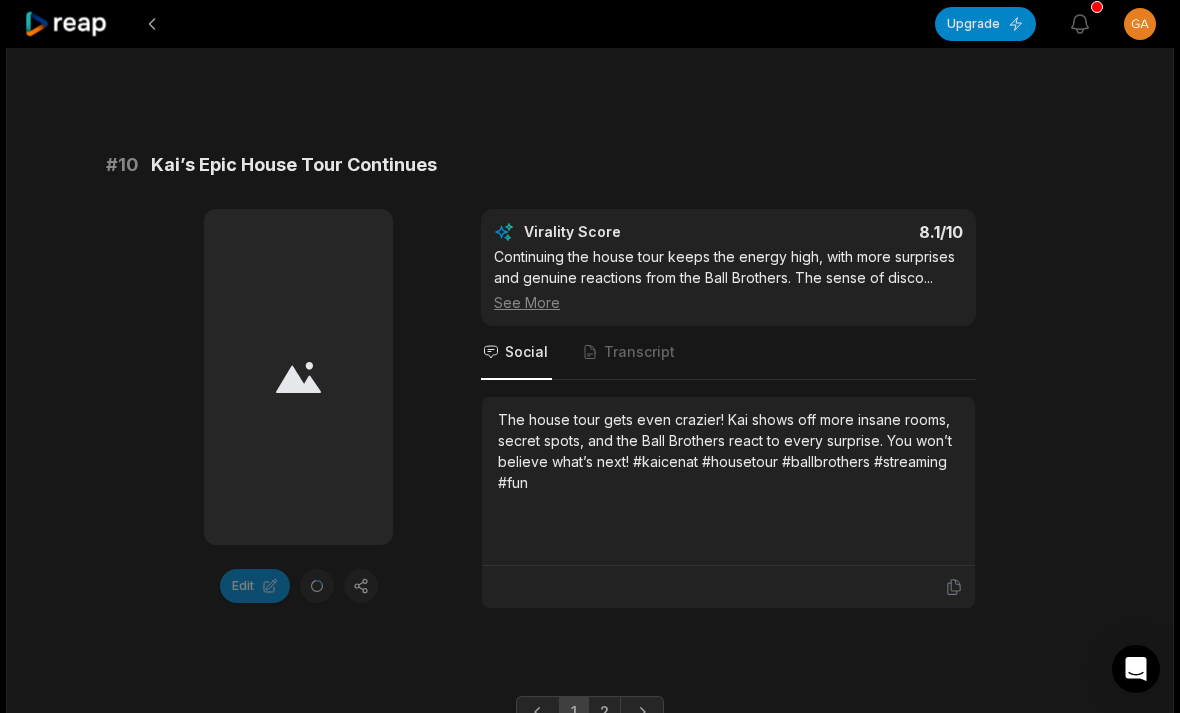 click at bounding box center [298, 377] 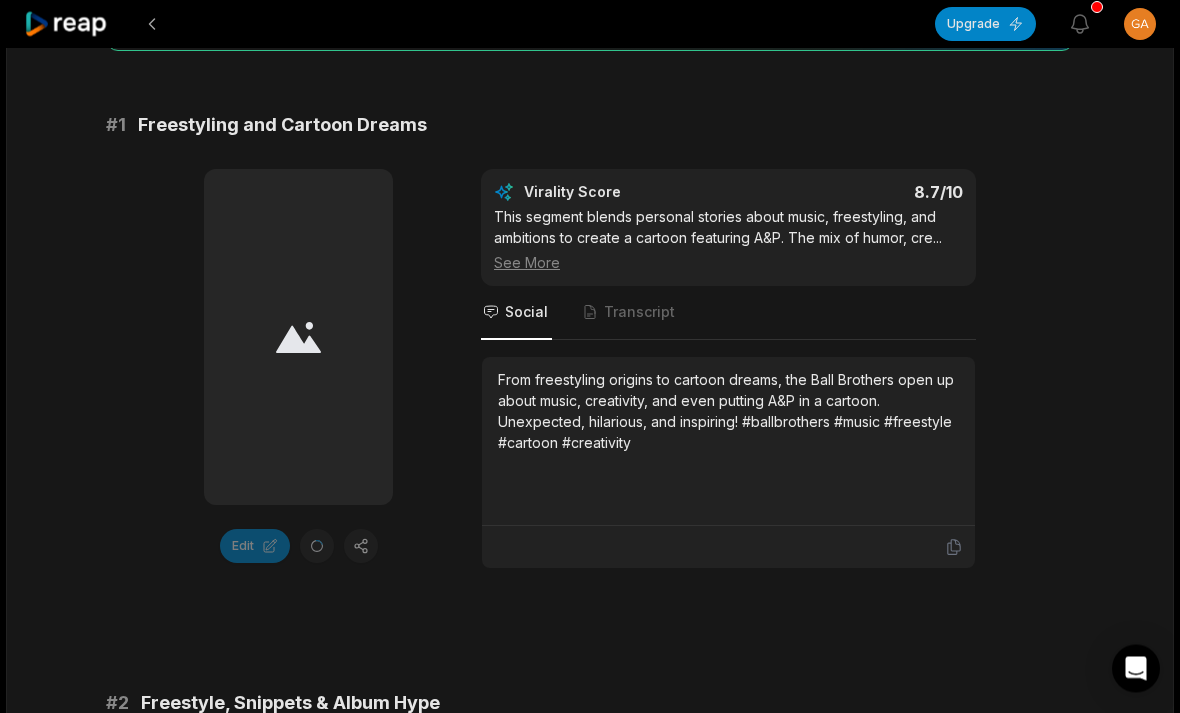 scroll, scrollTop: 221, scrollLeft: 0, axis: vertical 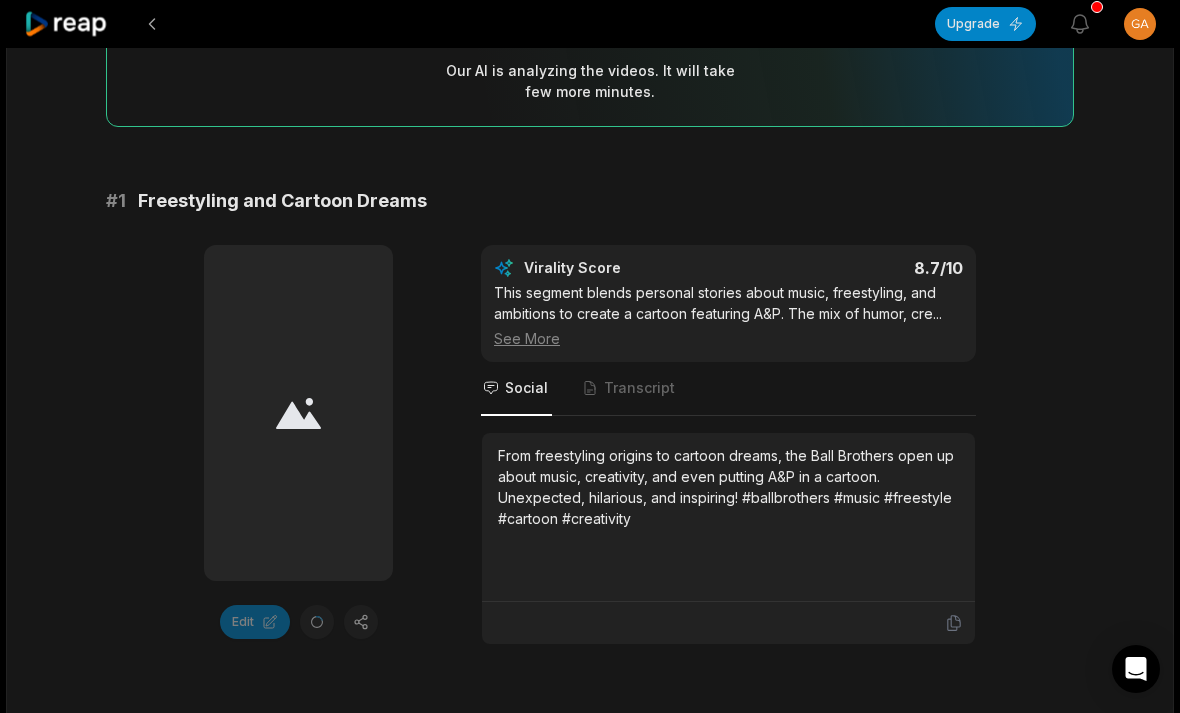 click at bounding box center (298, 413) 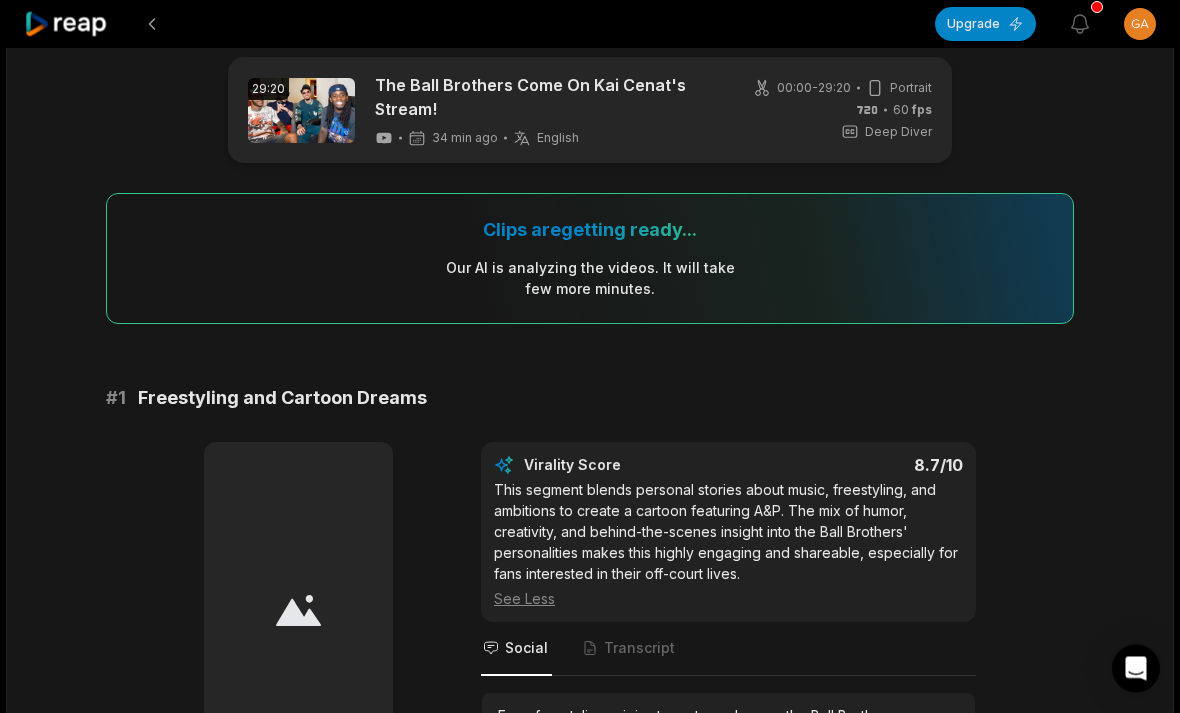 scroll, scrollTop: 0, scrollLeft: 0, axis: both 